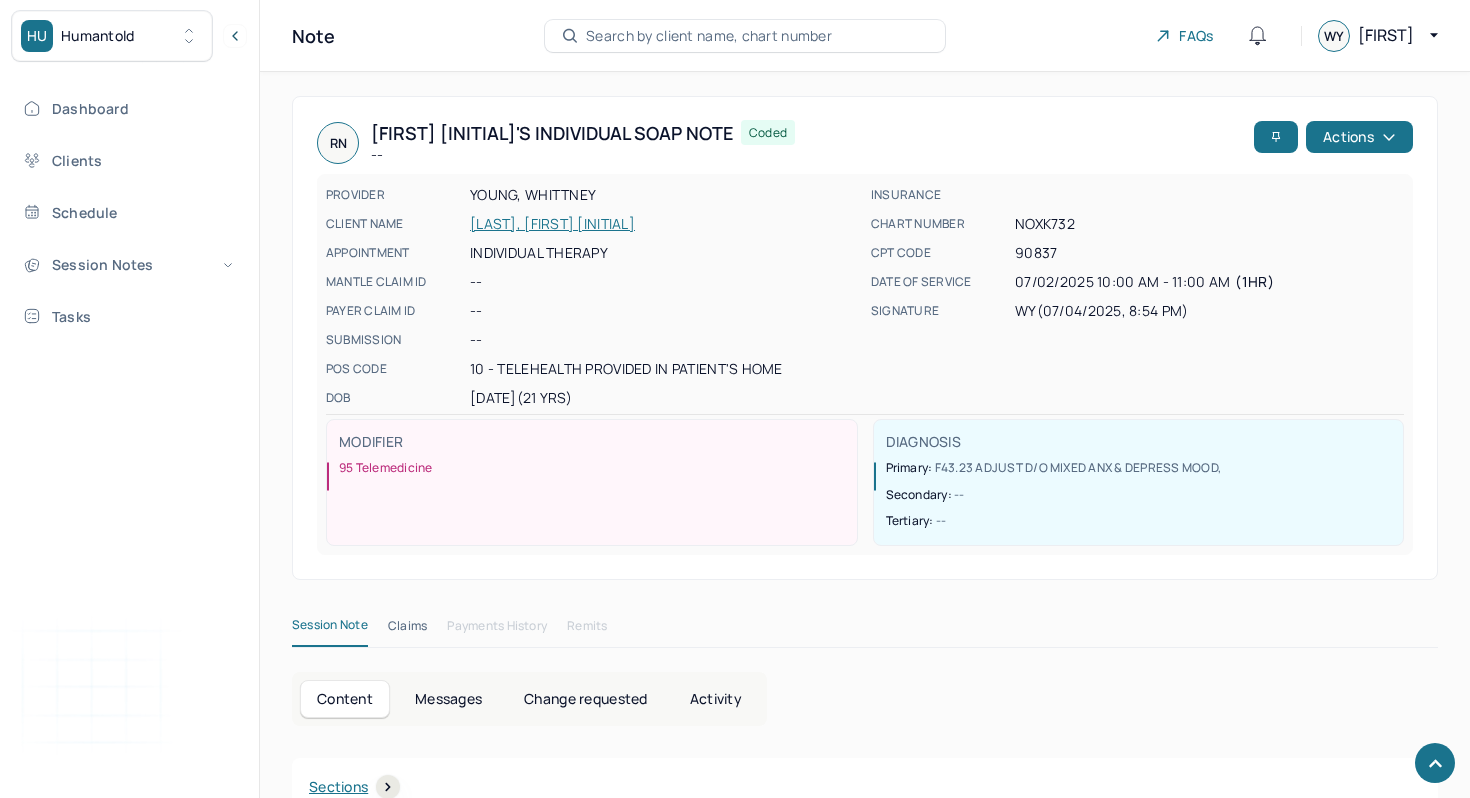 click on "Dashboard" at bounding box center [128, 108] 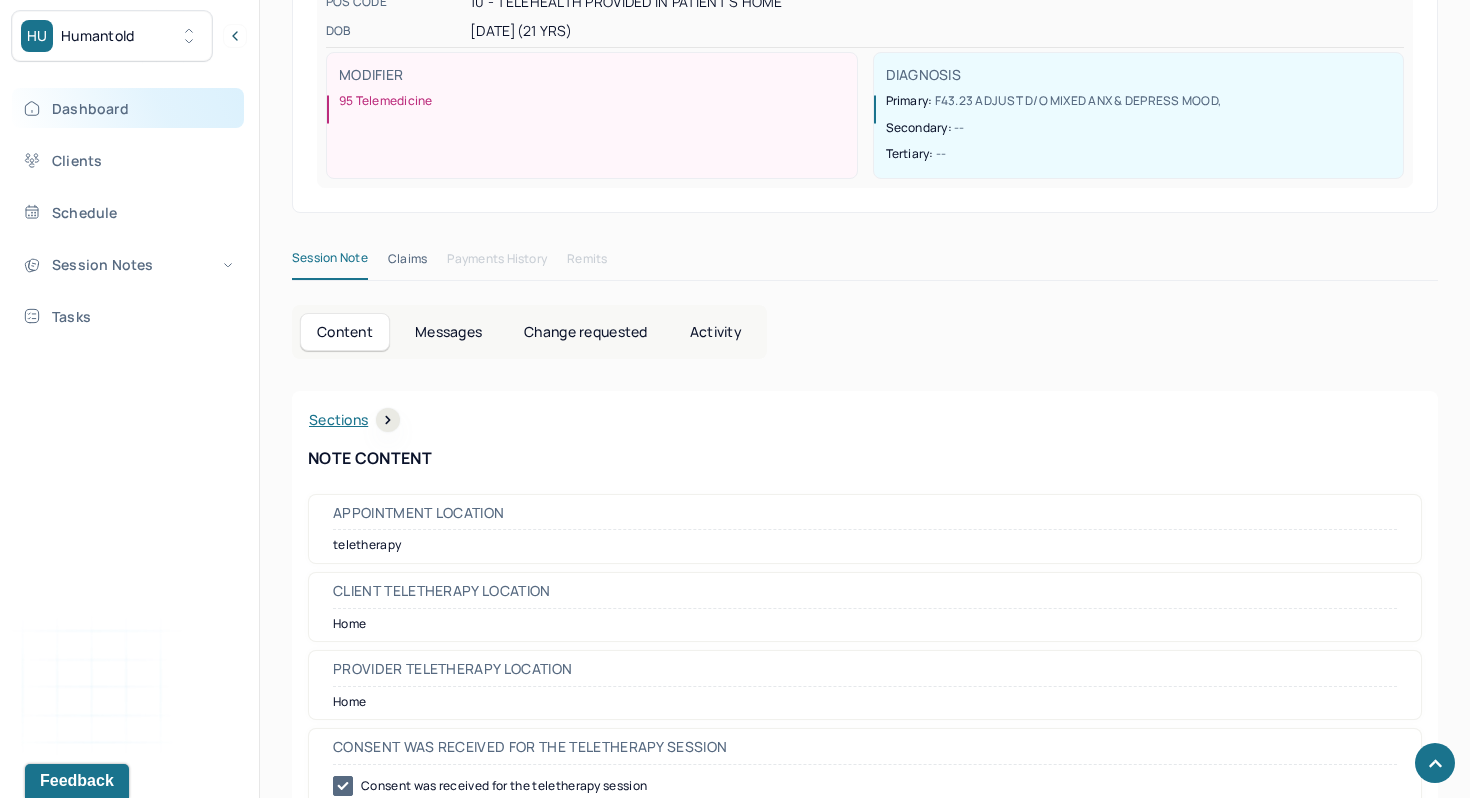 scroll, scrollTop: 0, scrollLeft: 0, axis: both 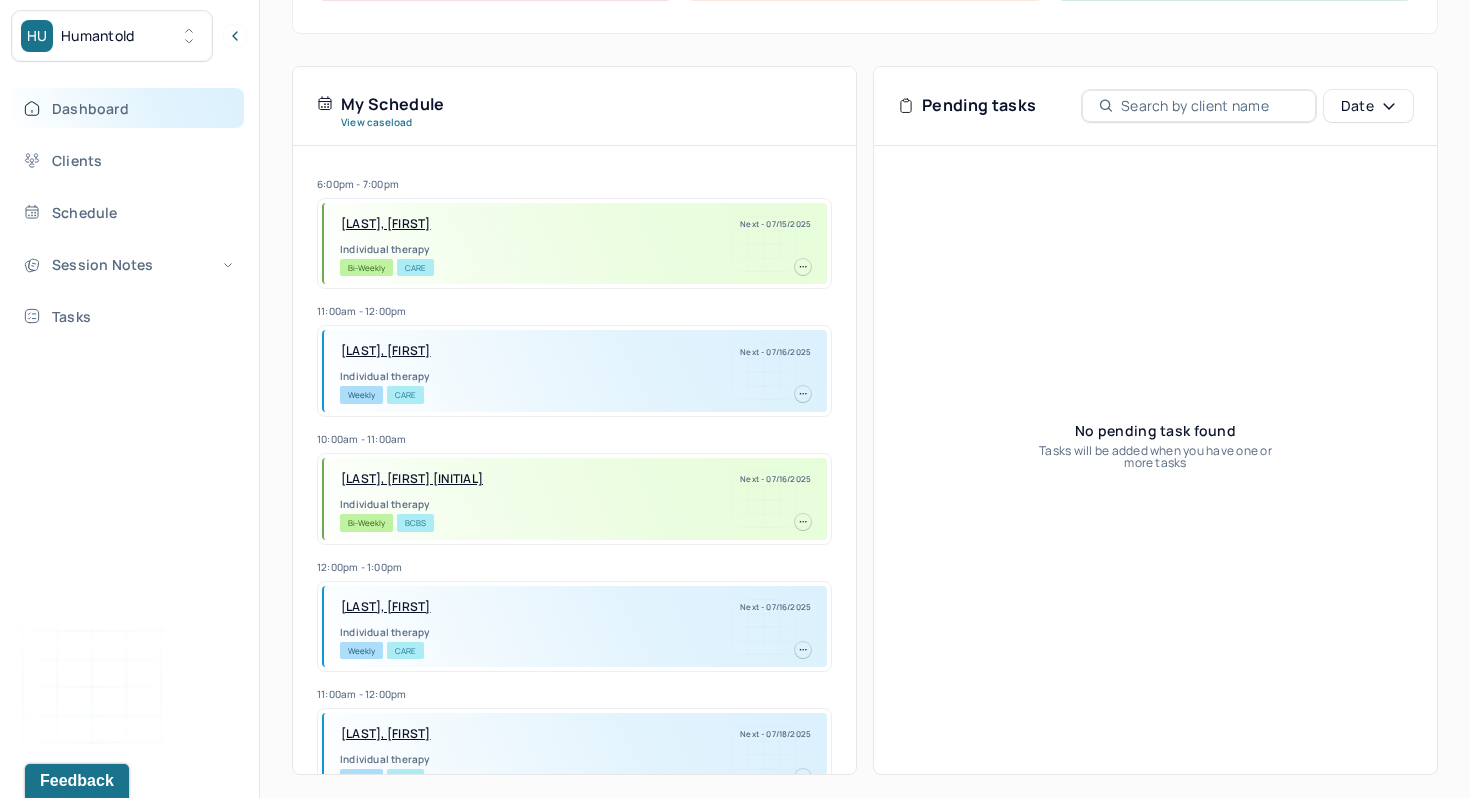 click on "Dashboard" at bounding box center [128, 108] 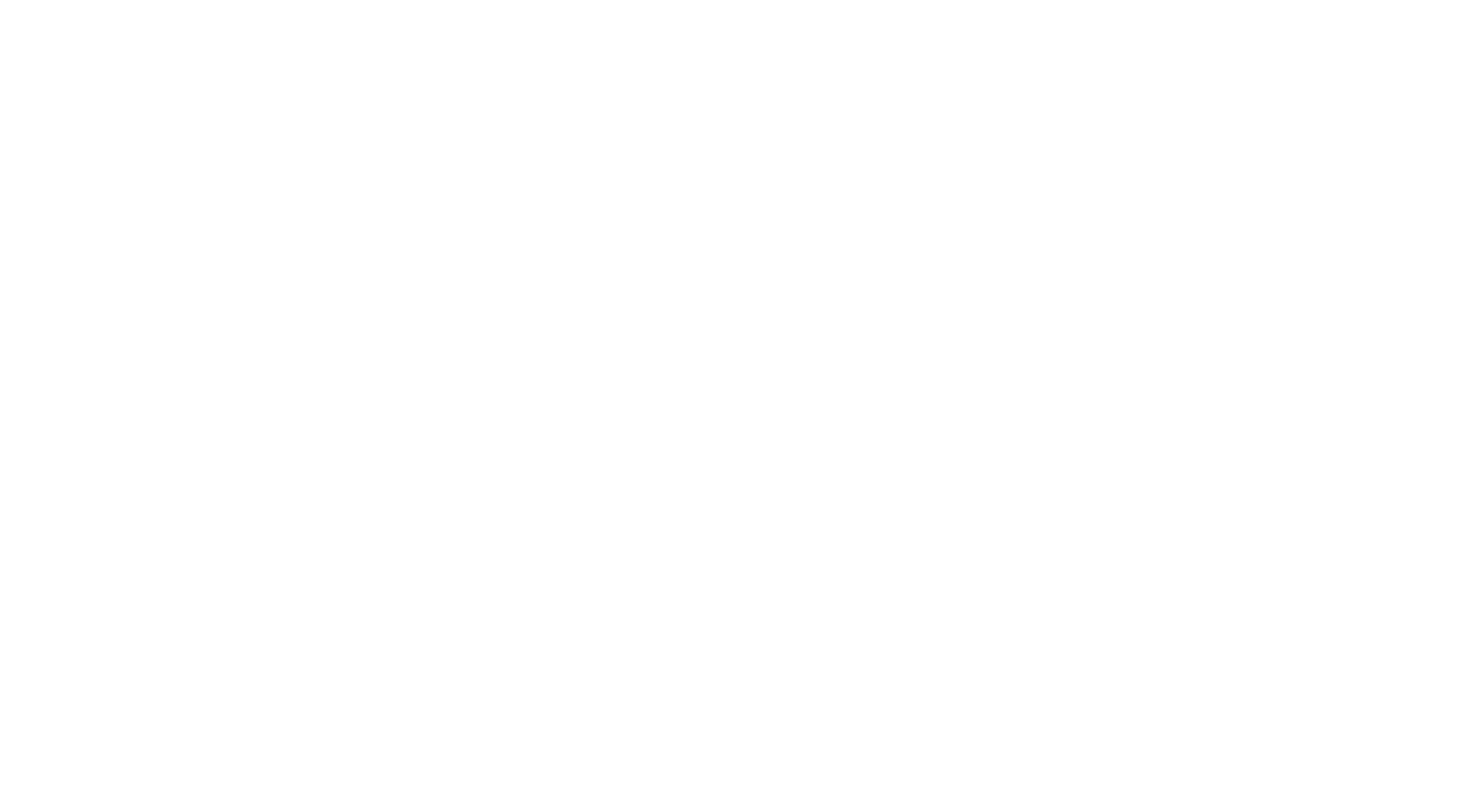 scroll, scrollTop: 0, scrollLeft: 0, axis: both 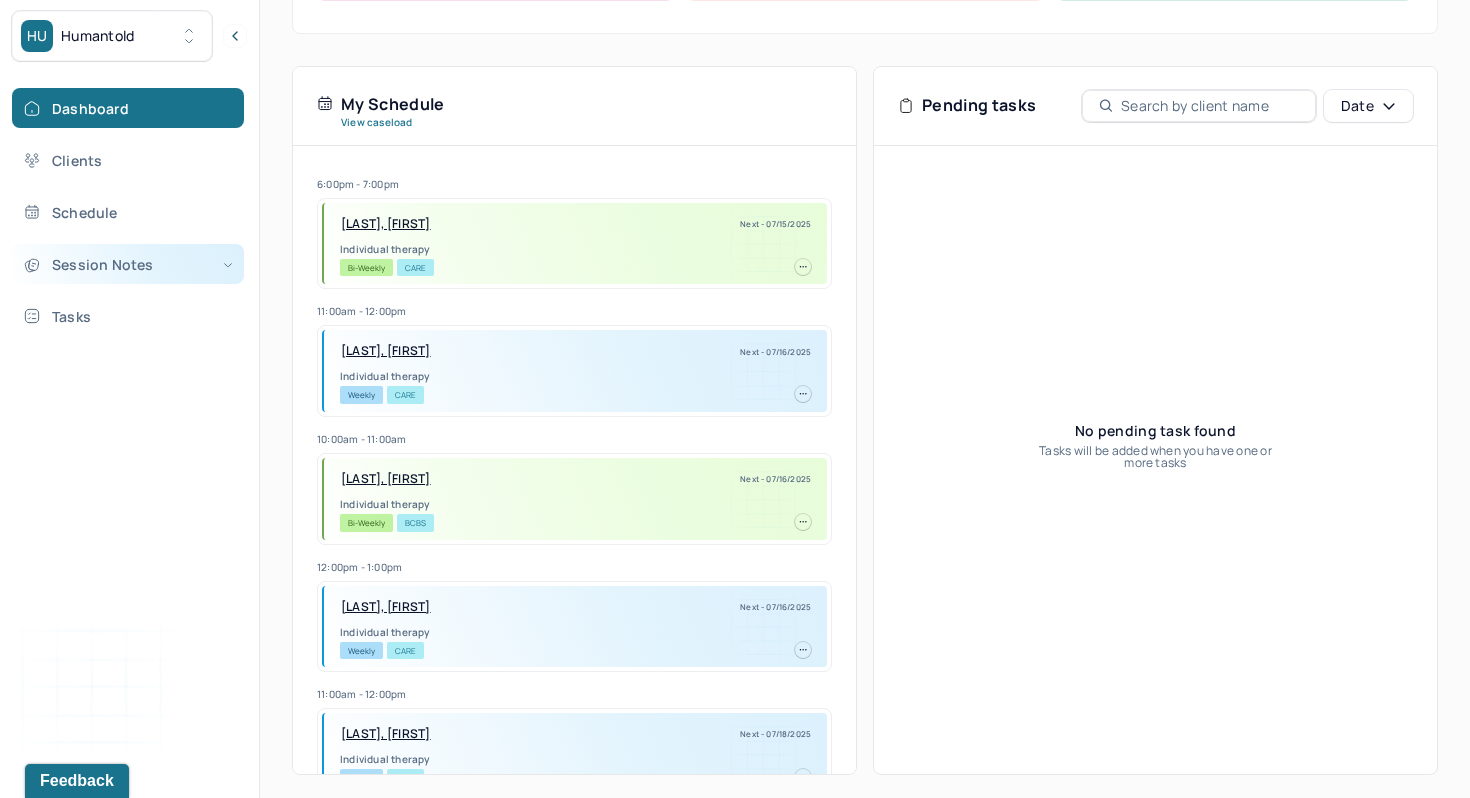 click on "Session Notes" at bounding box center [128, 264] 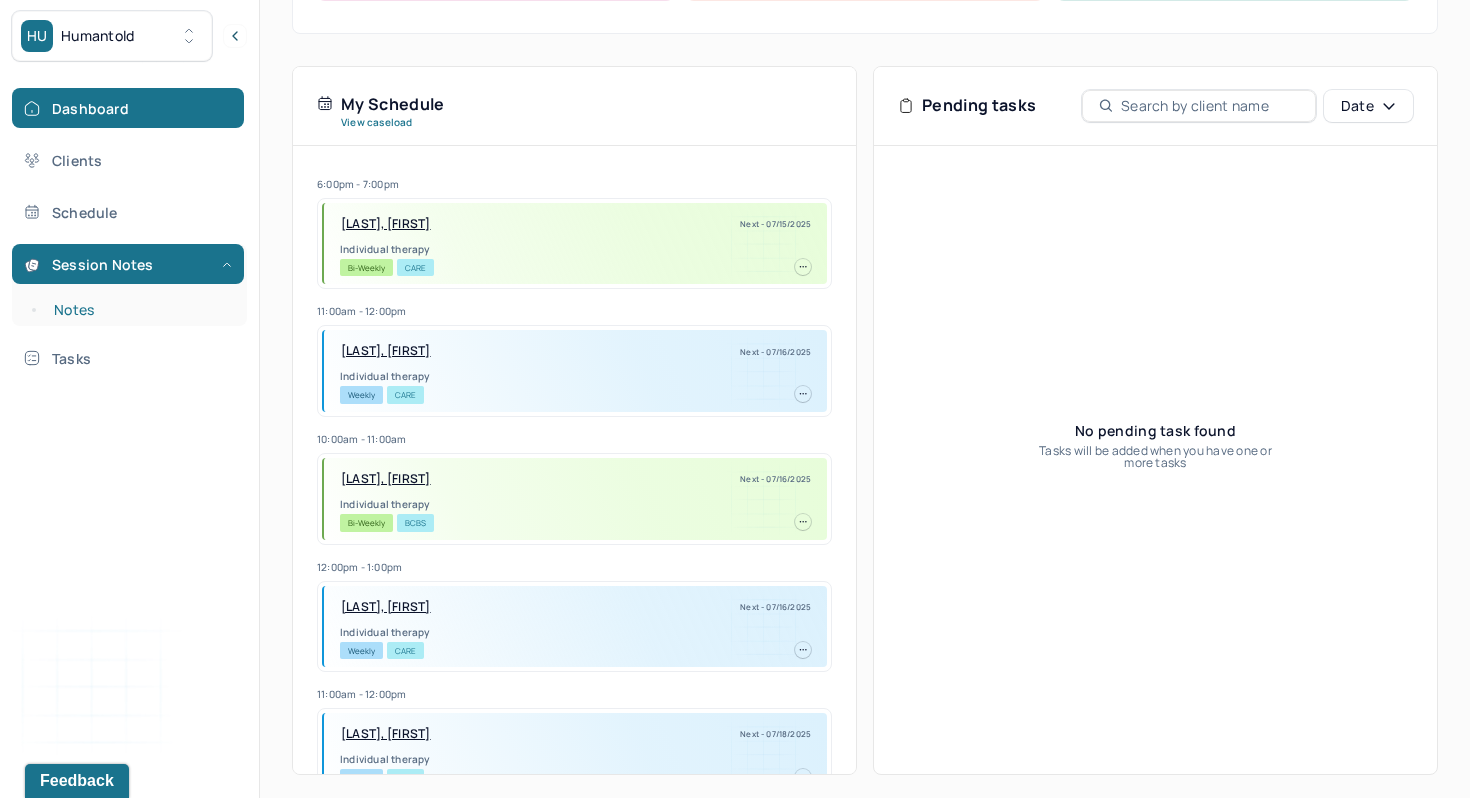 click on "Notes" at bounding box center (139, 310) 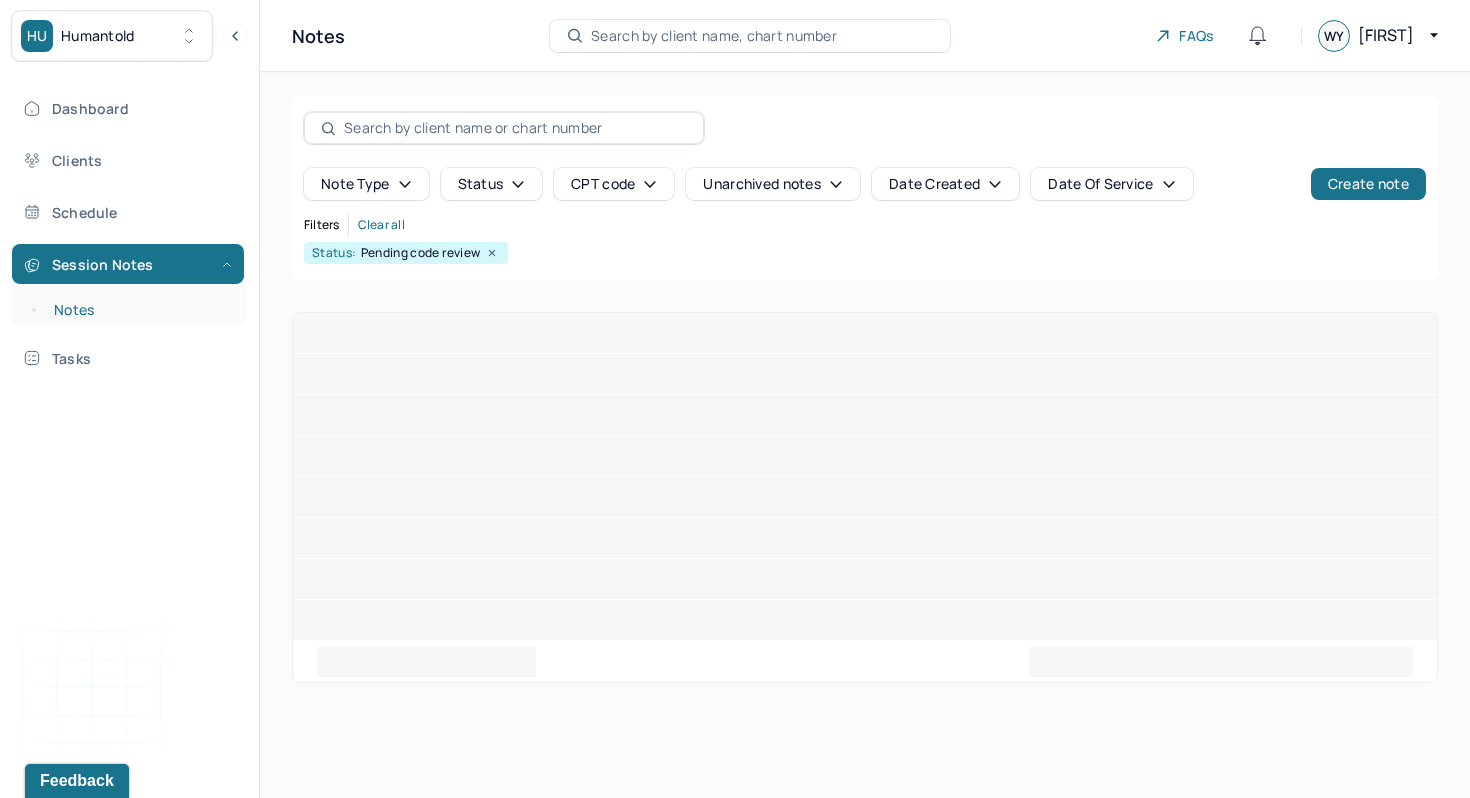 scroll, scrollTop: 0, scrollLeft: 0, axis: both 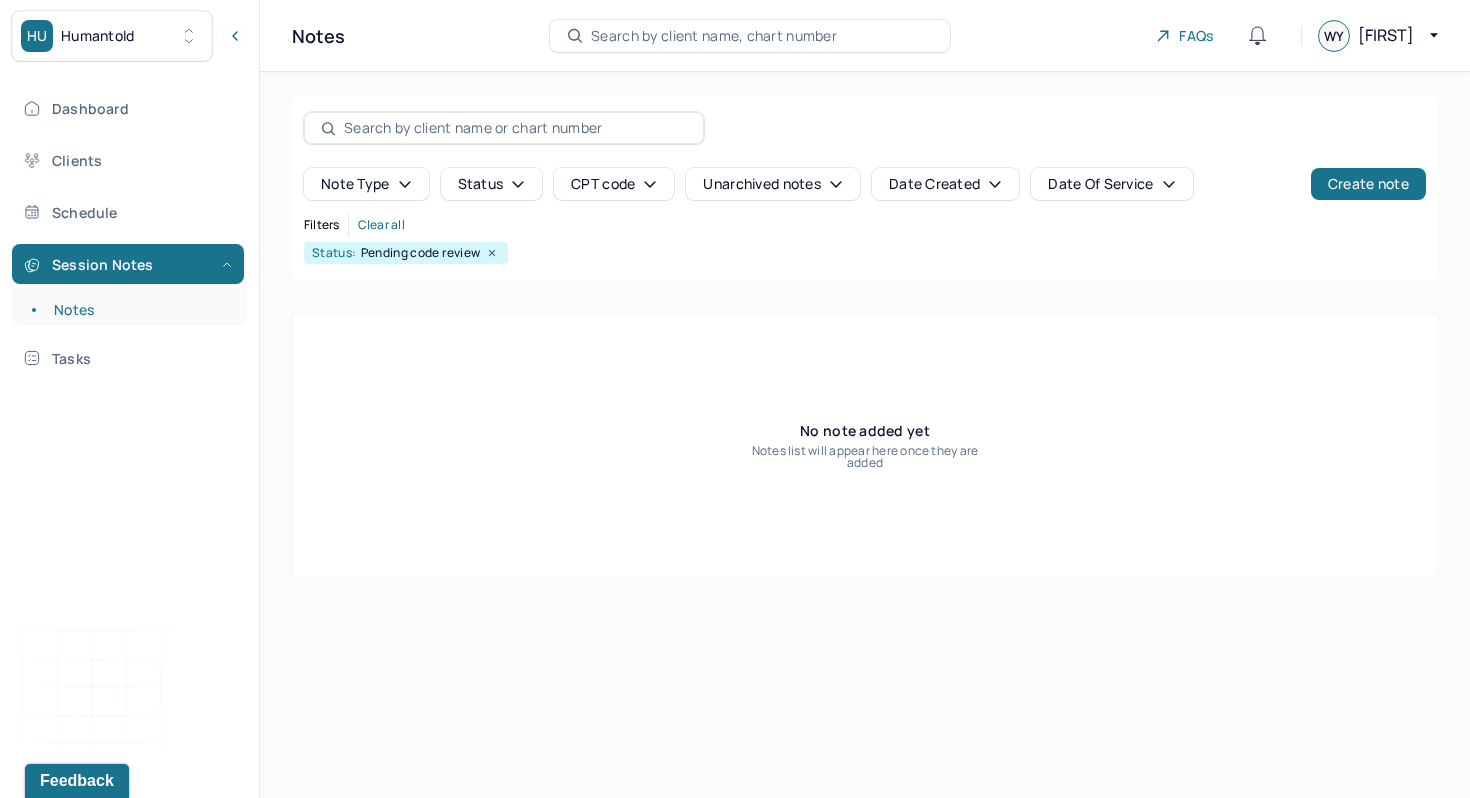 click 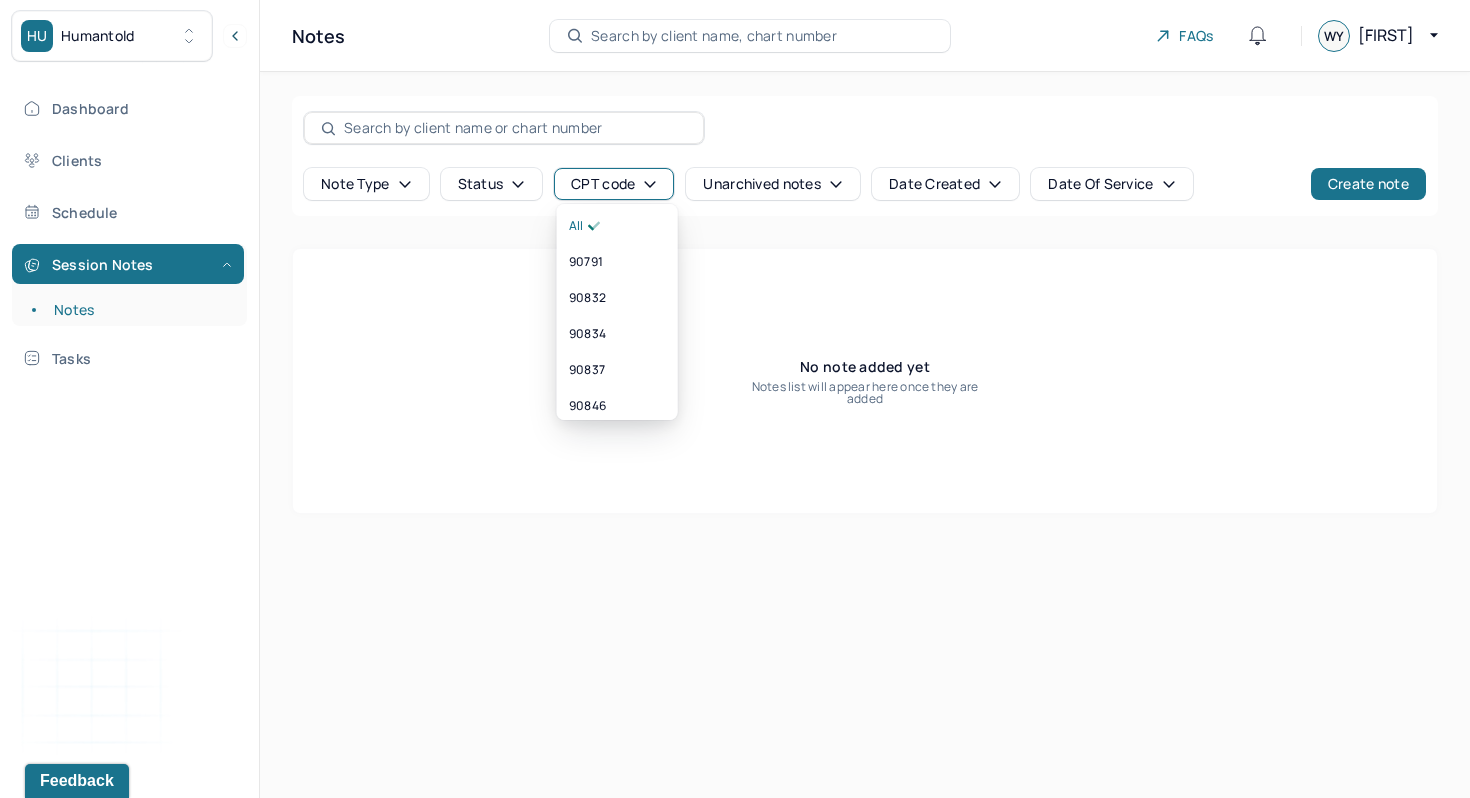 click on "CPT code" at bounding box center [614, 184] 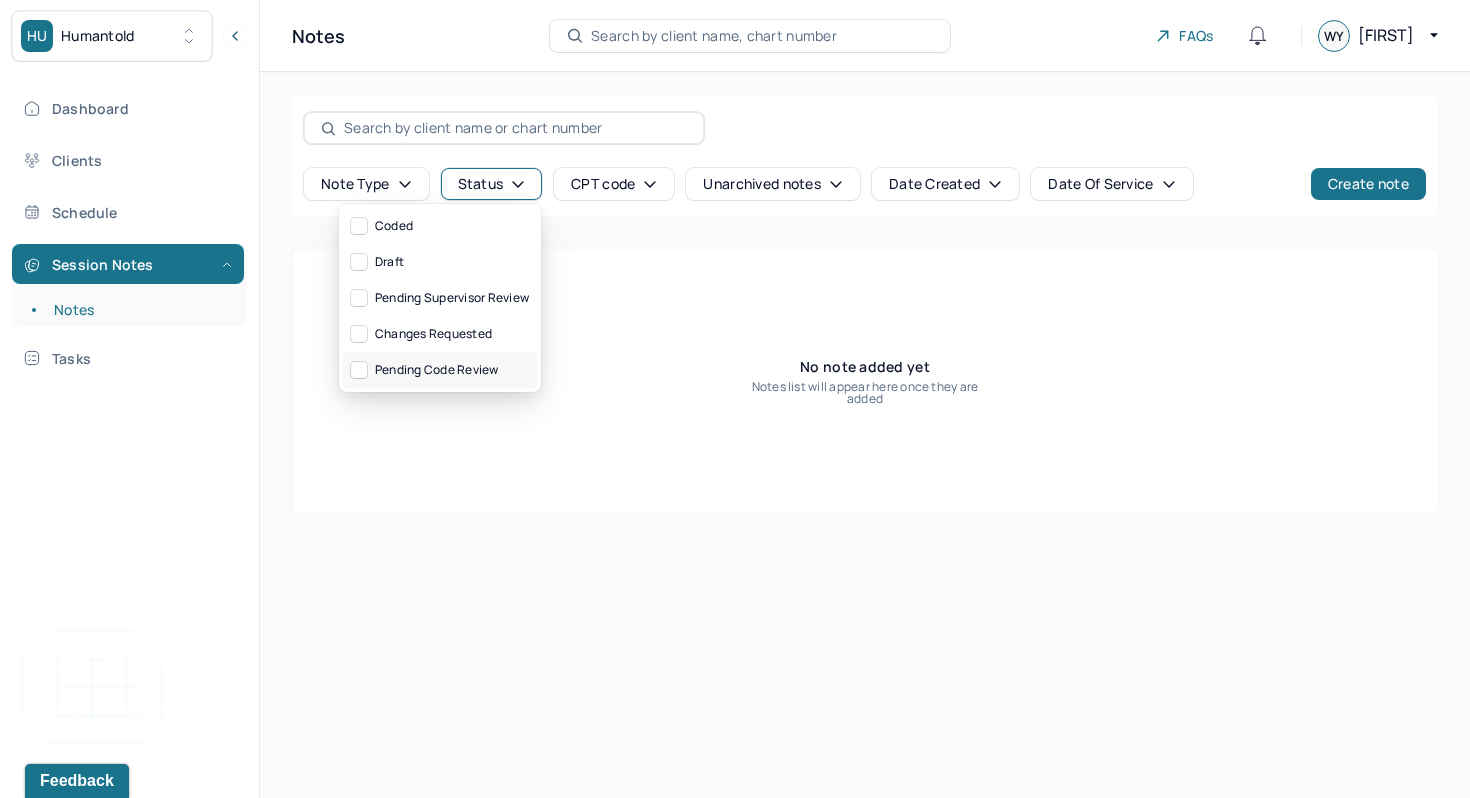 click on "Pending code review" at bounding box center [440, 370] 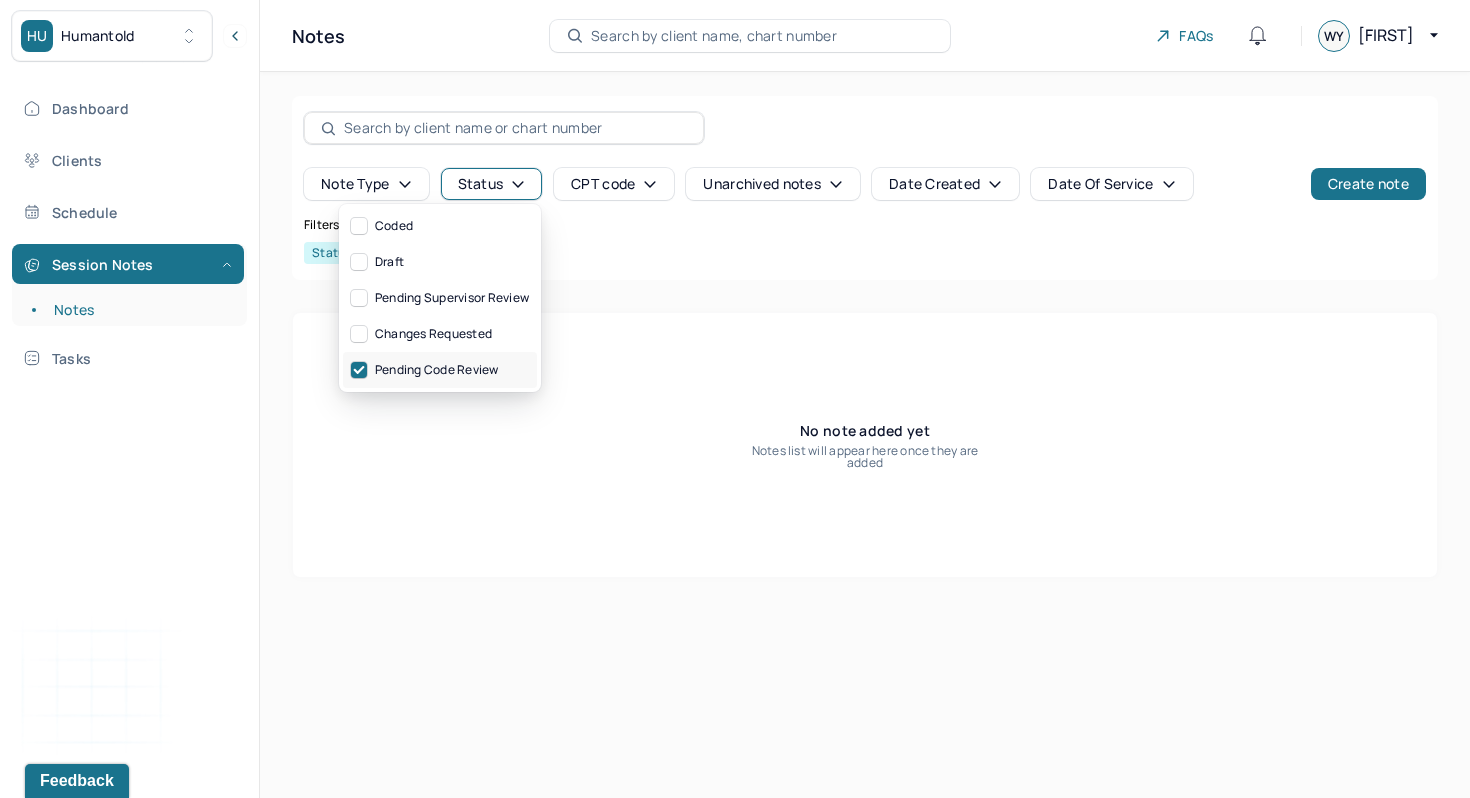 click on "Pending code review" at bounding box center (440, 370) 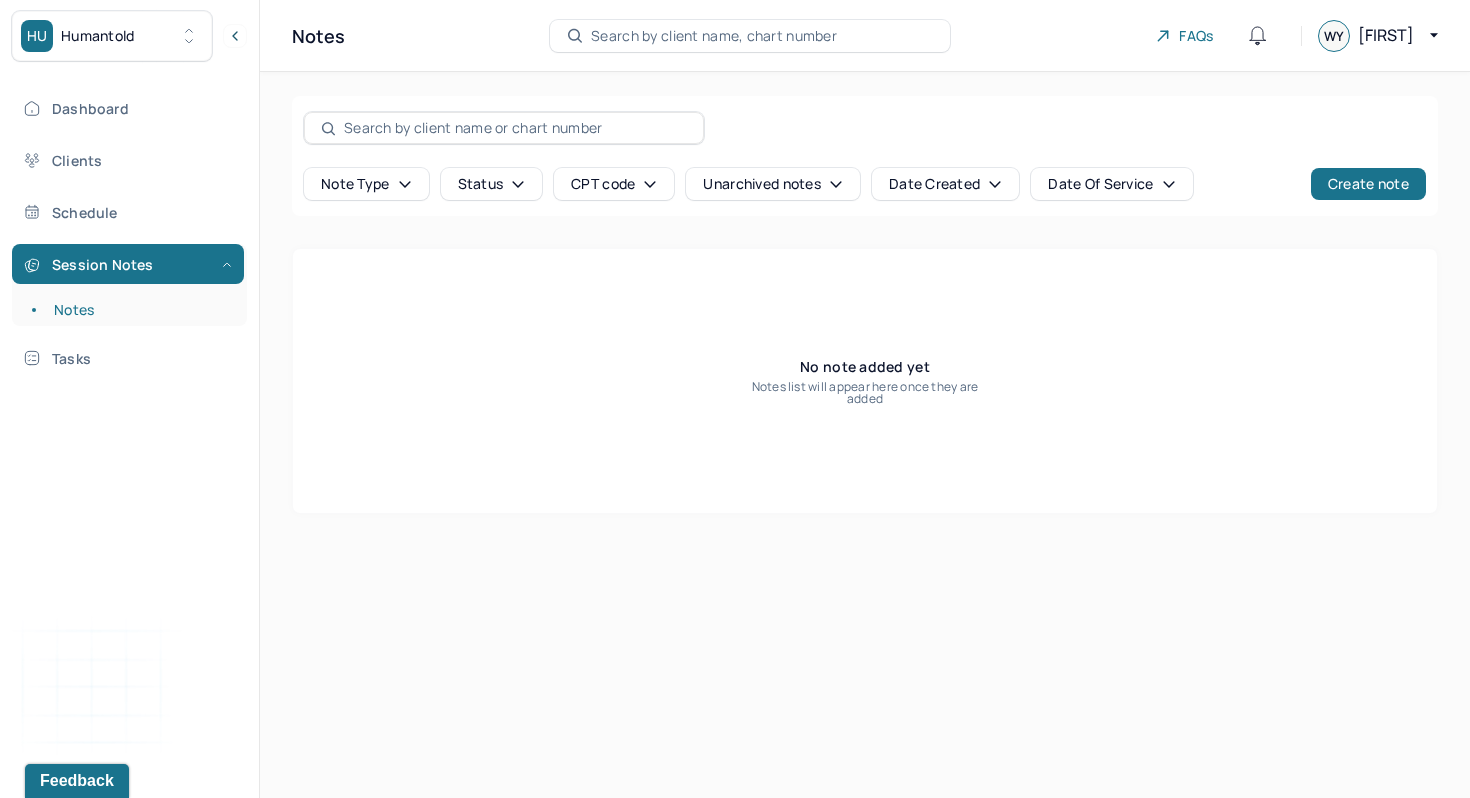 click on "No note added yet Notes list will appear here once they are added" at bounding box center (865, 381) 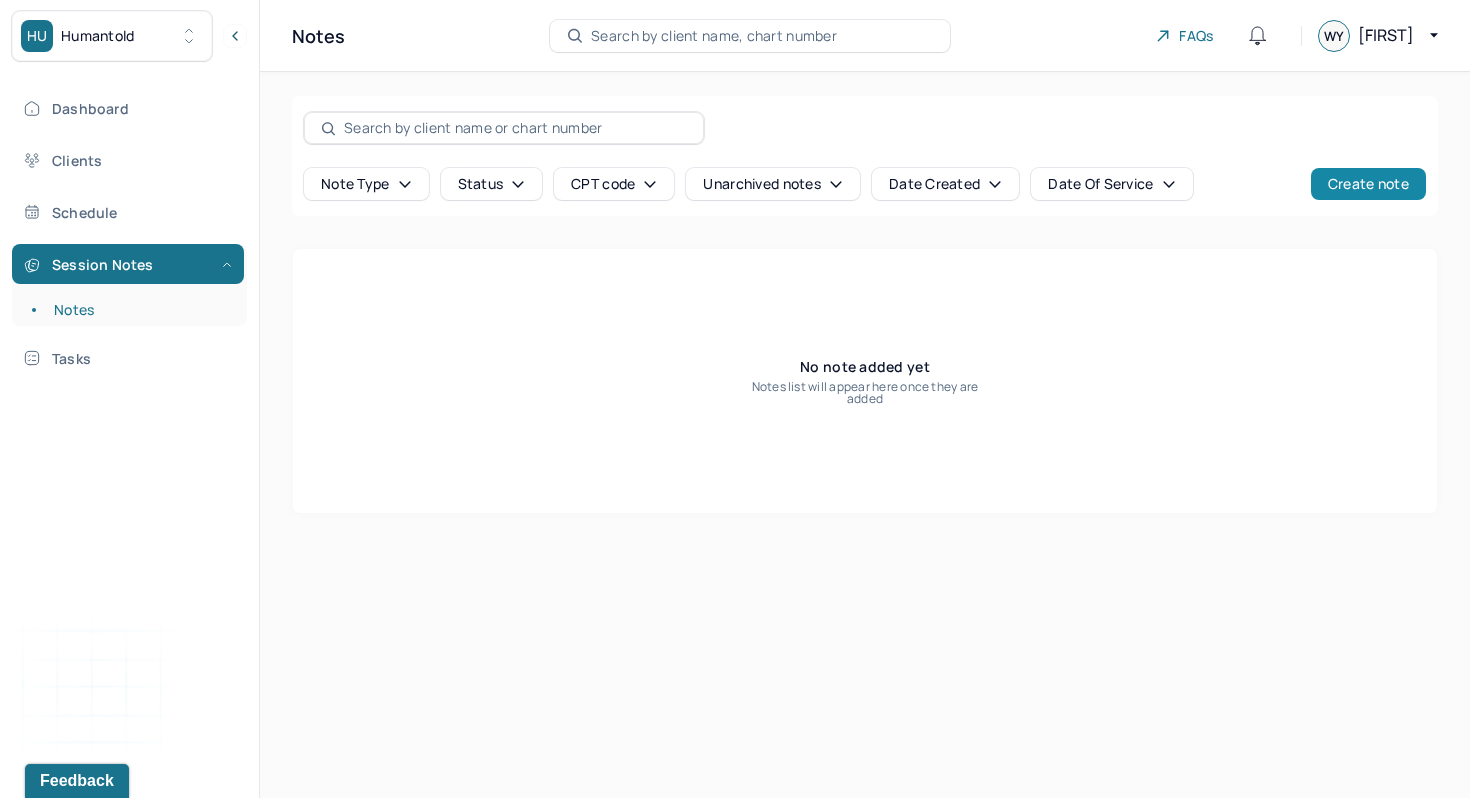 click on "Create note" at bounding box center (1368, 184) 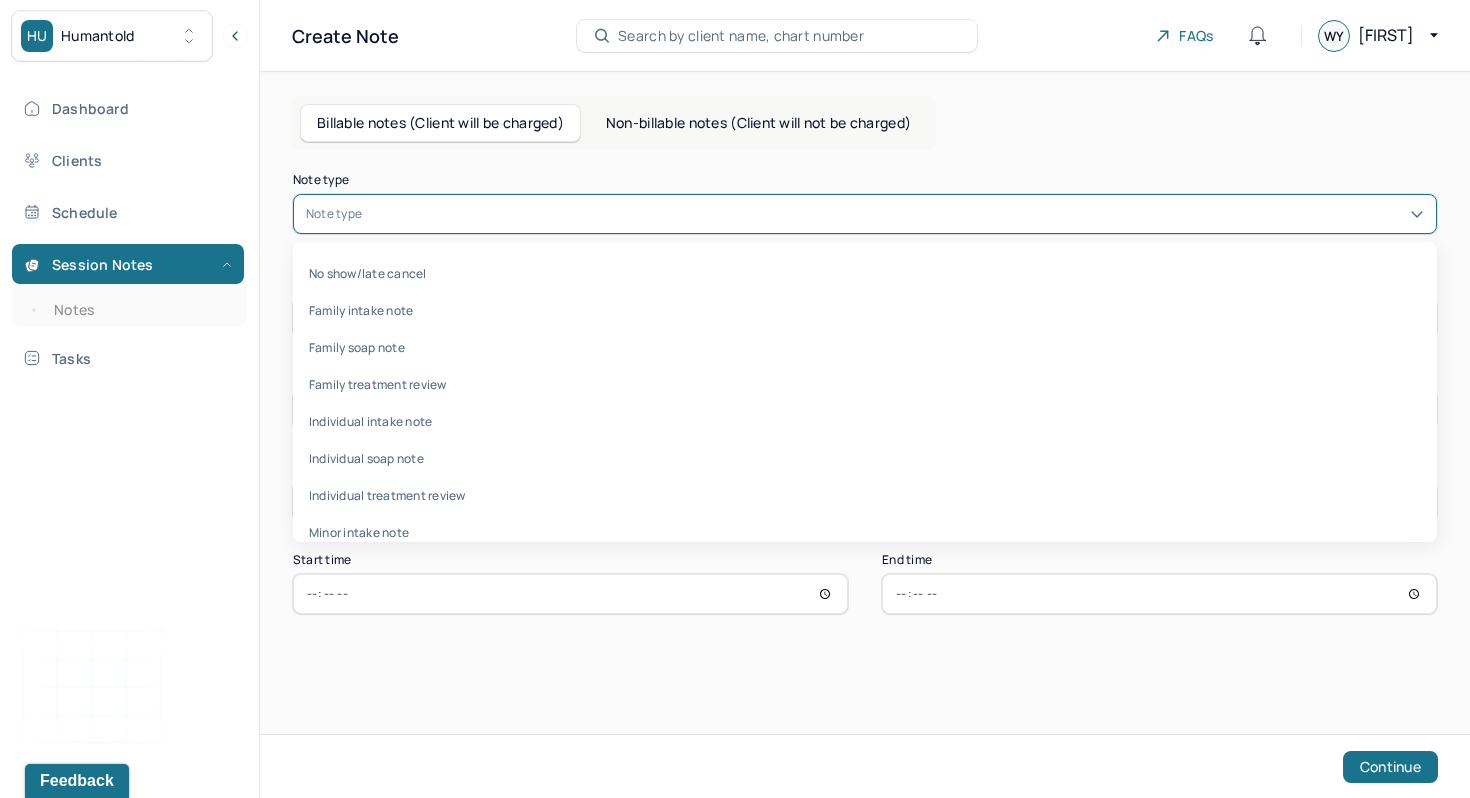 click at bounding box center [895, 214] 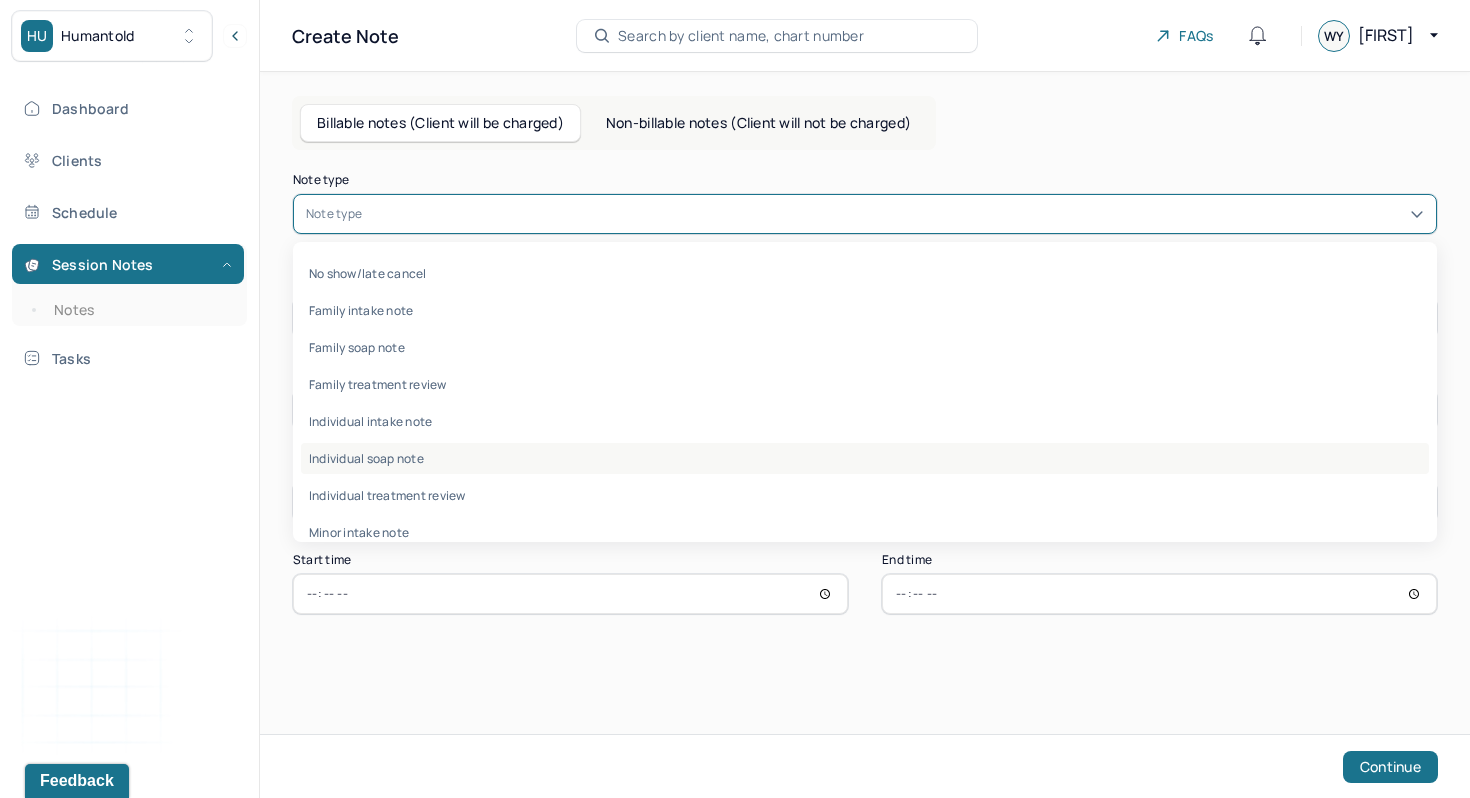 click on "Individual soap note" at bounding box center (865, 458) 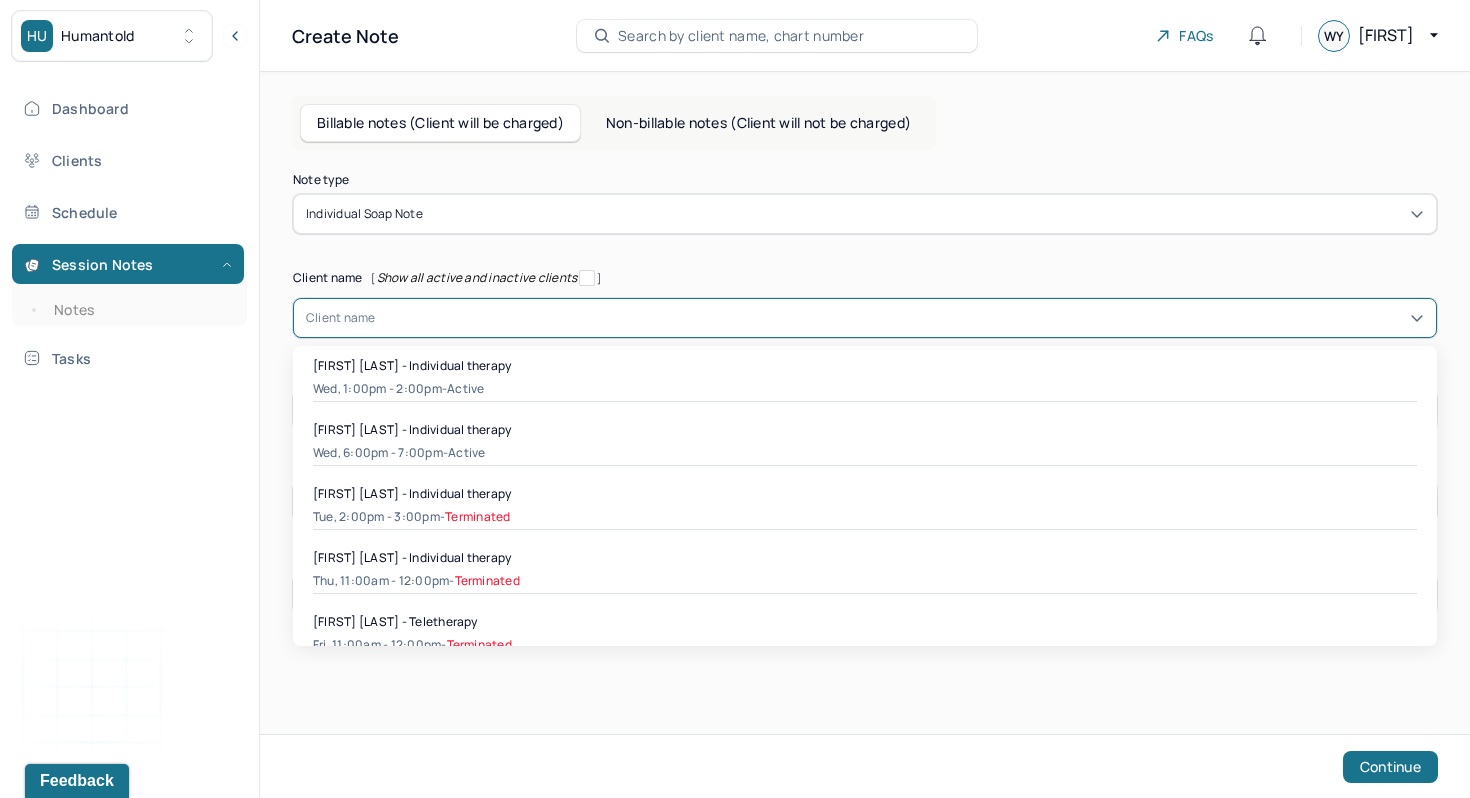 click at bounding box center (900, 318) 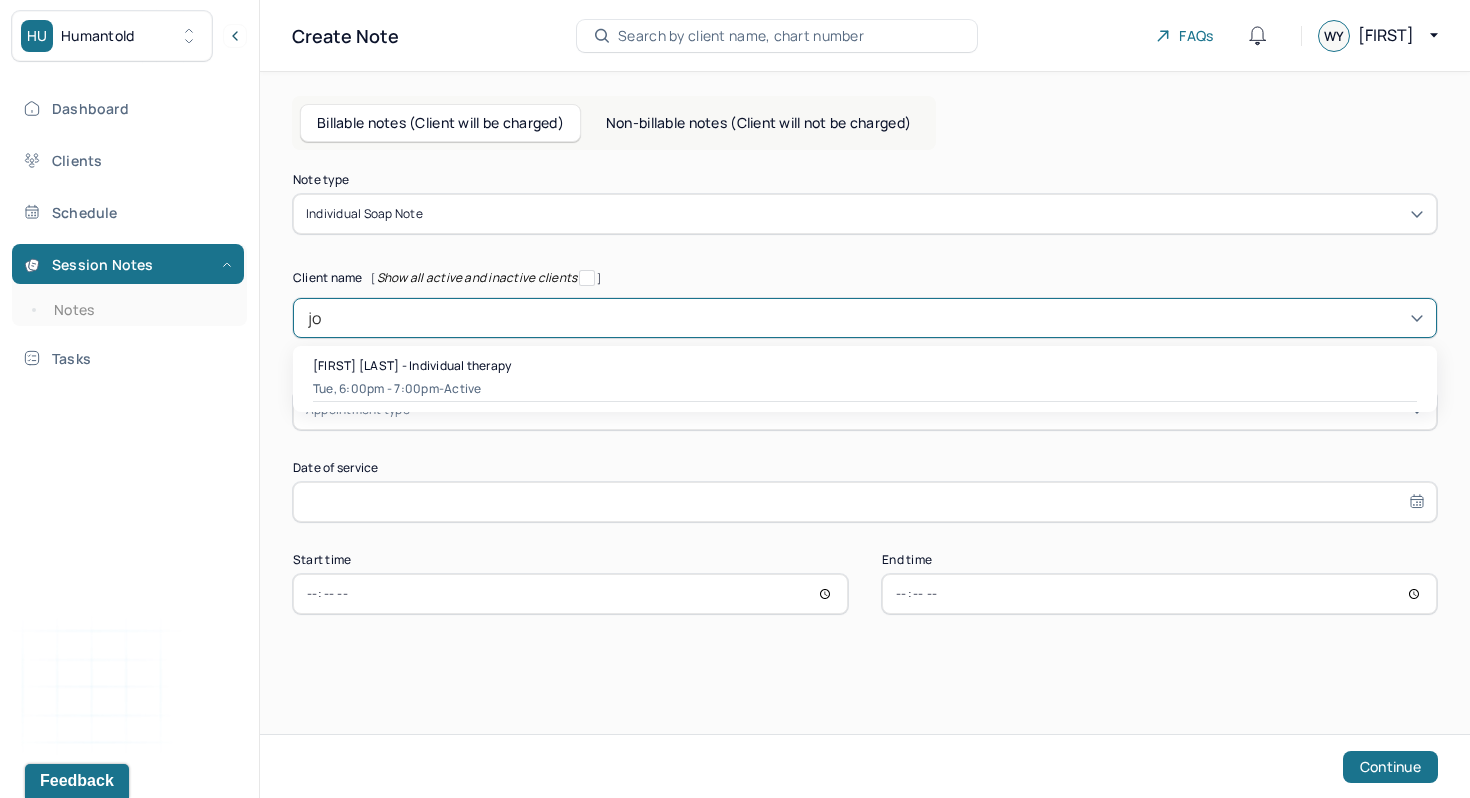 type on "jos" 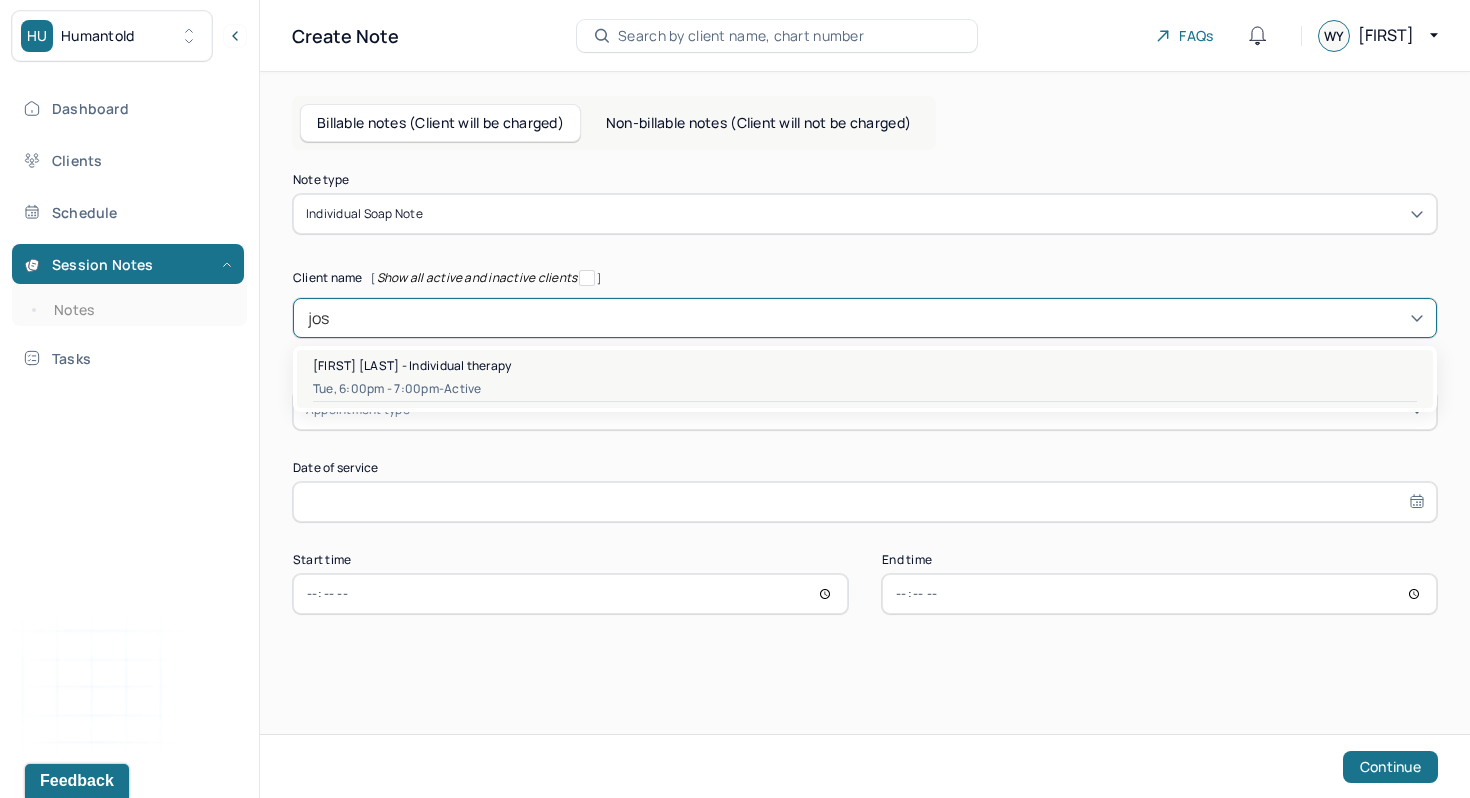 click on "[FIRST] [LAST] - Individual therapy" at bounding box center [412, 365] 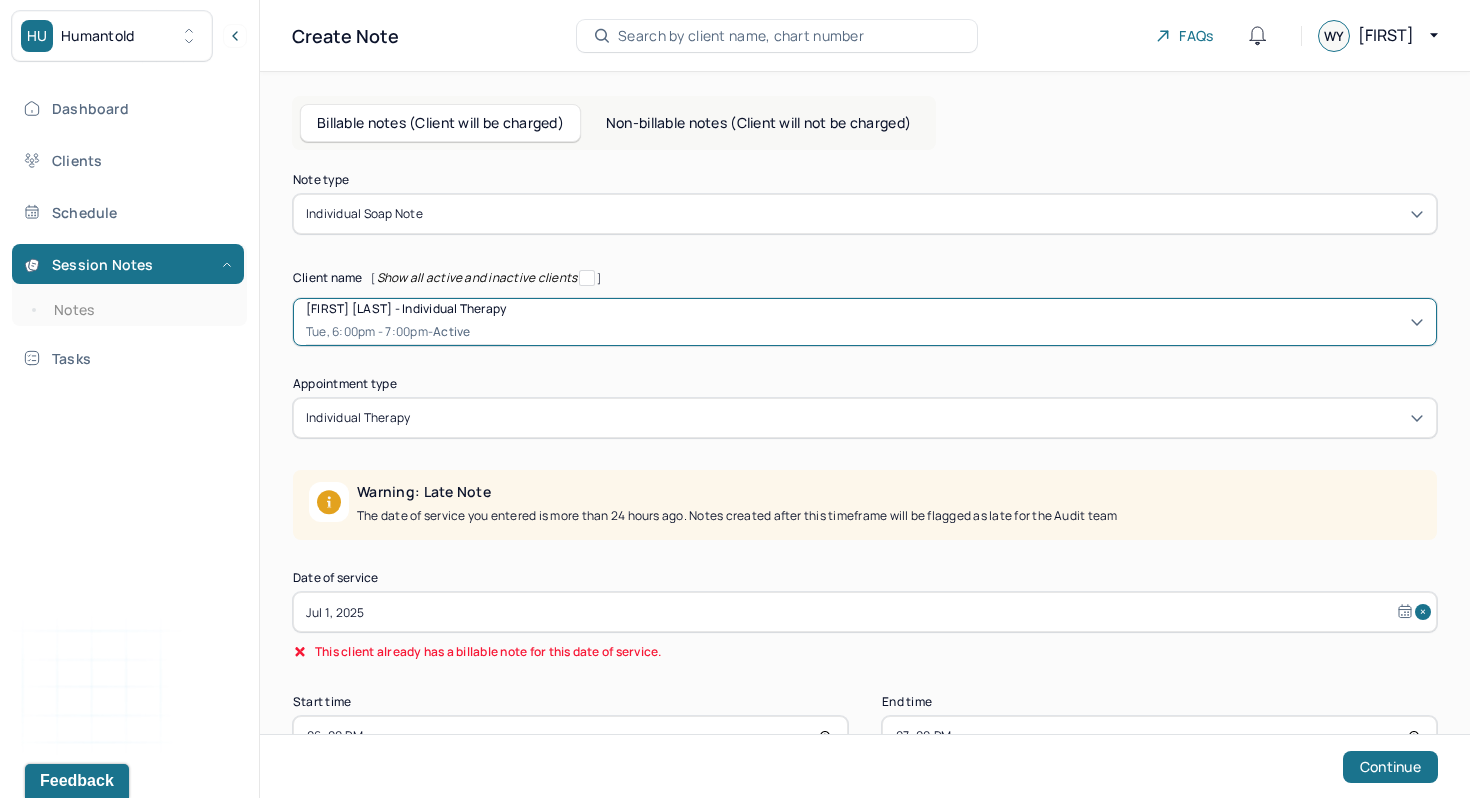scroll, scrollTop: 63, scrollLeft: 0, axis: vertical 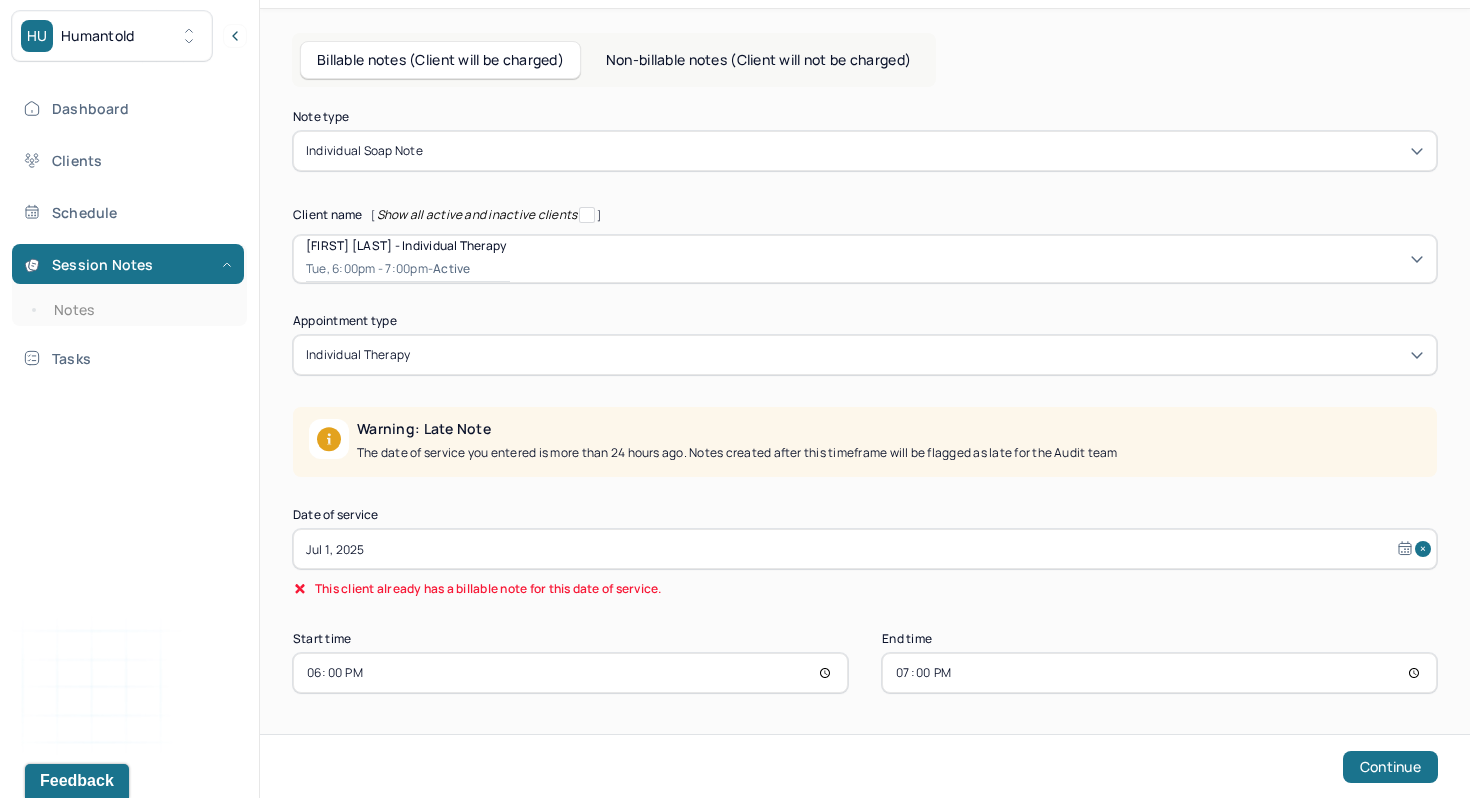 click on "Date of service" at bounding box center [865, 515] 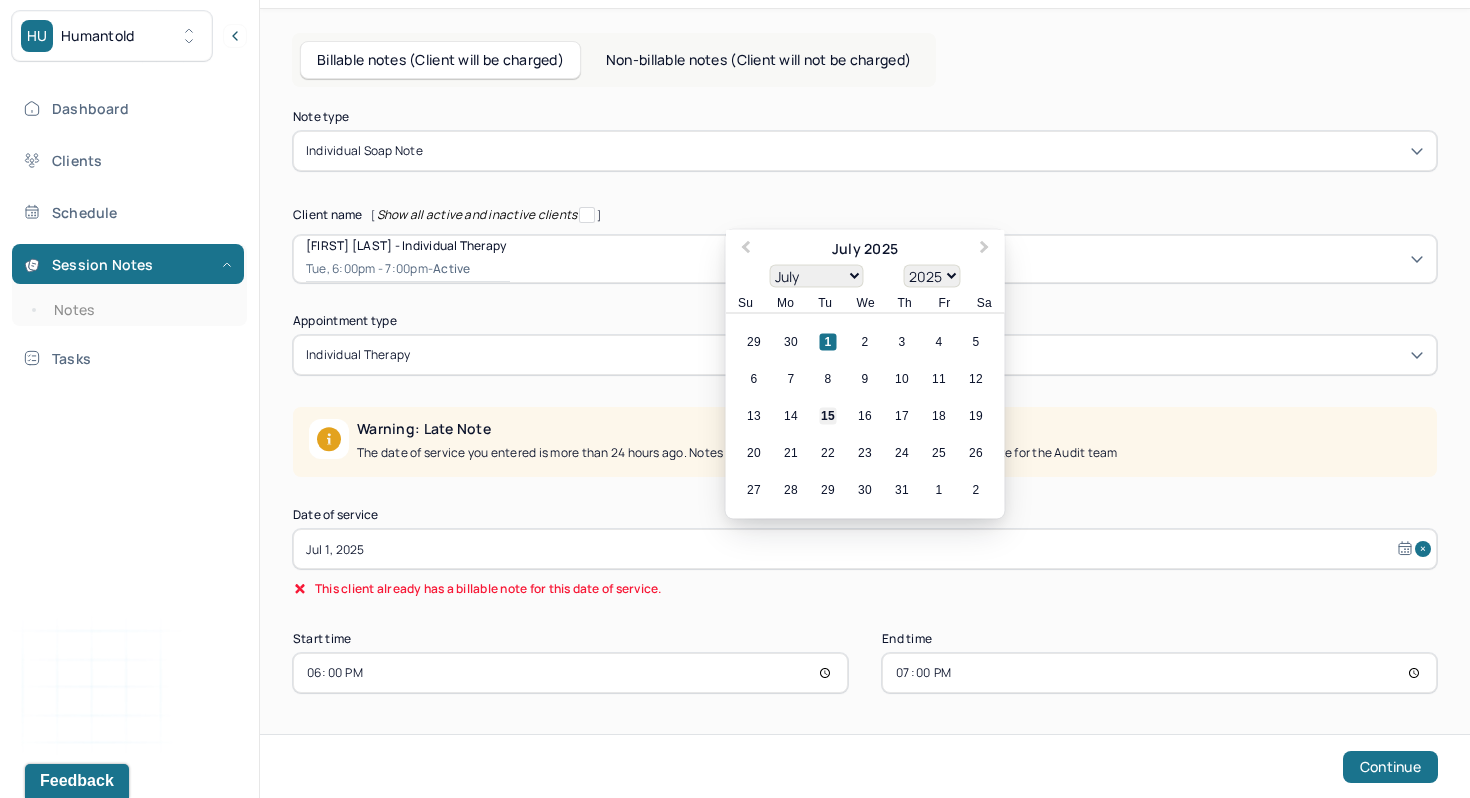 click on "15" at bounding box center (828, 416) 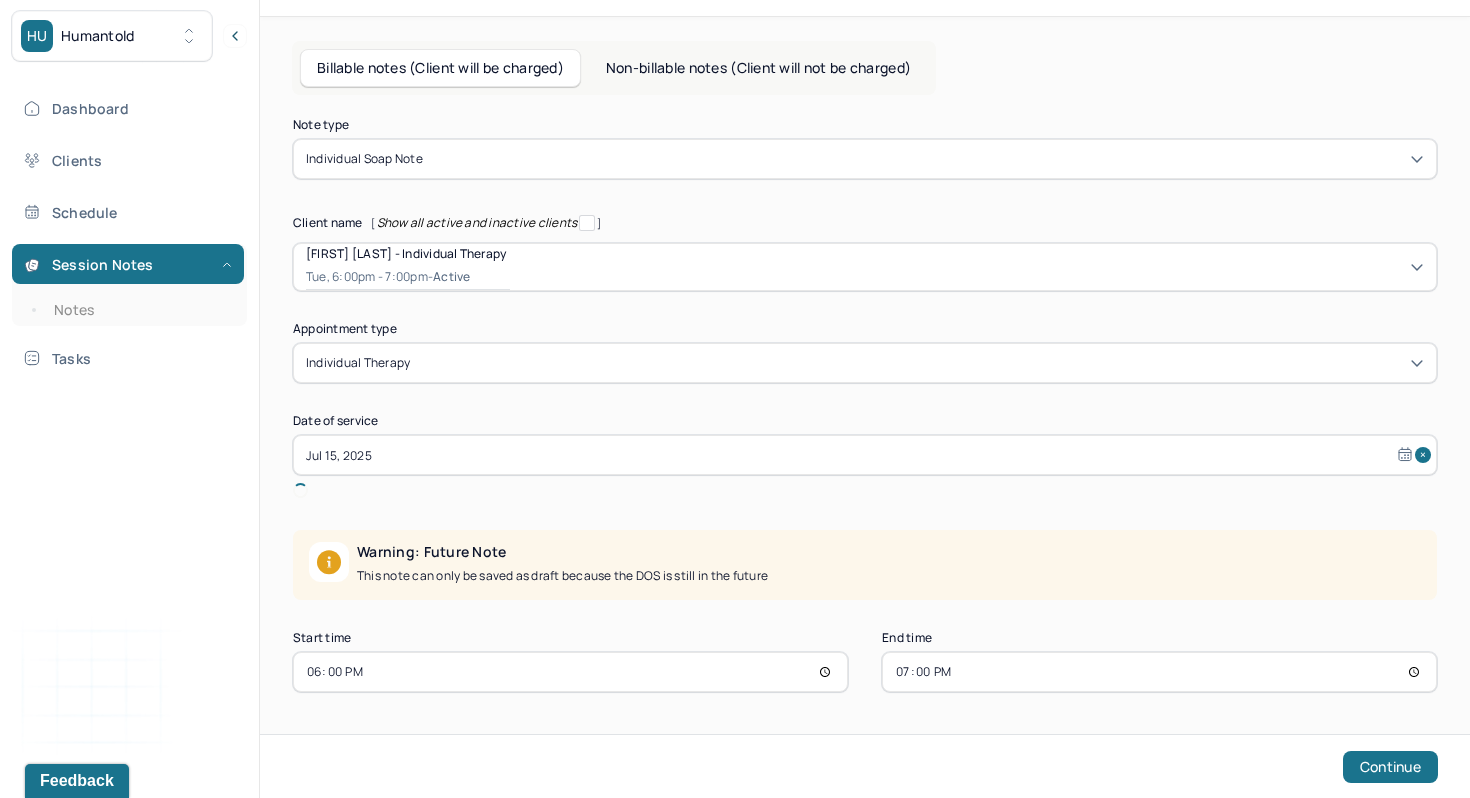 scroll, scrollTop: 31, scrollLeft: 0, axis: vertical 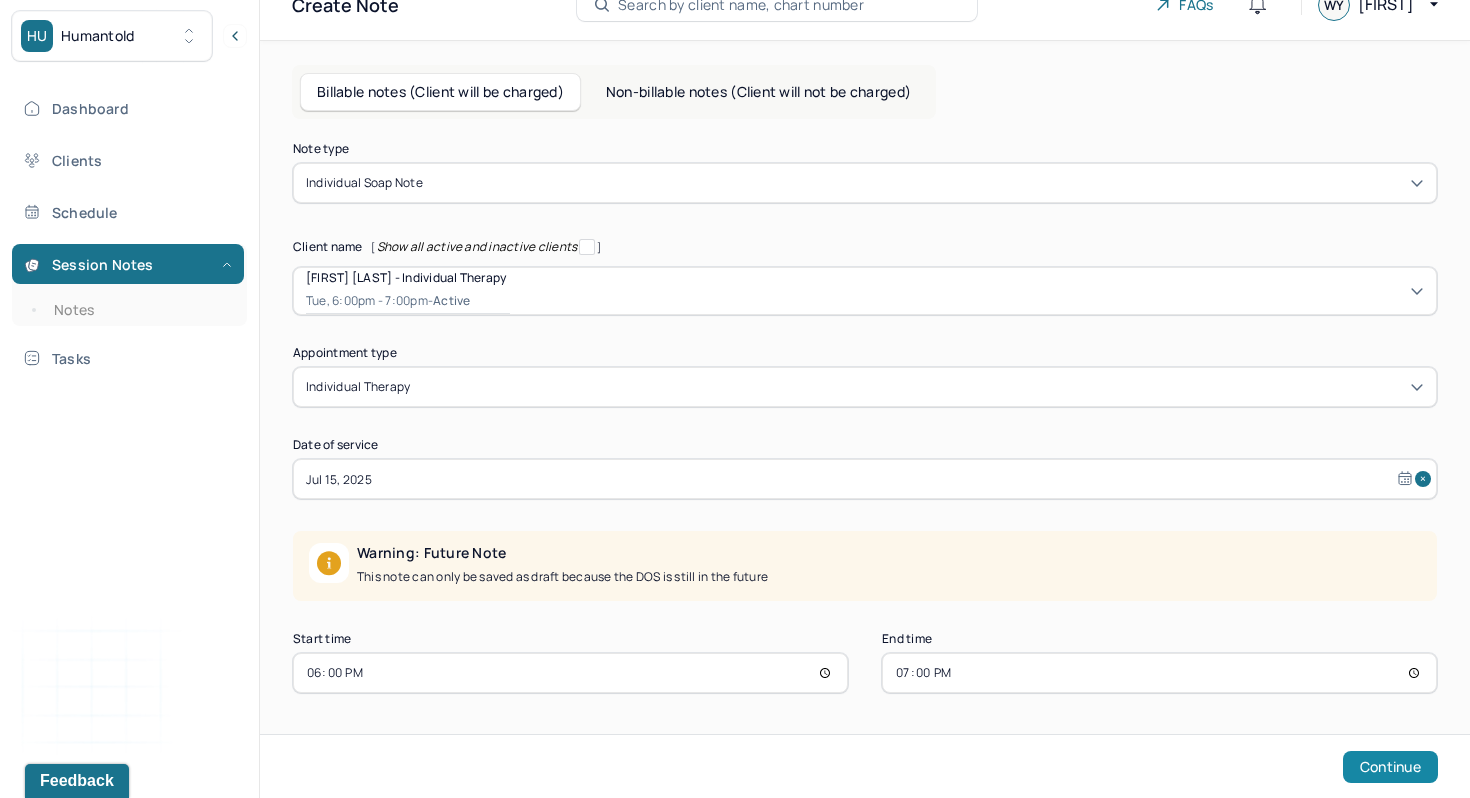 click on "Continue" at bounding box center (1390, 767) 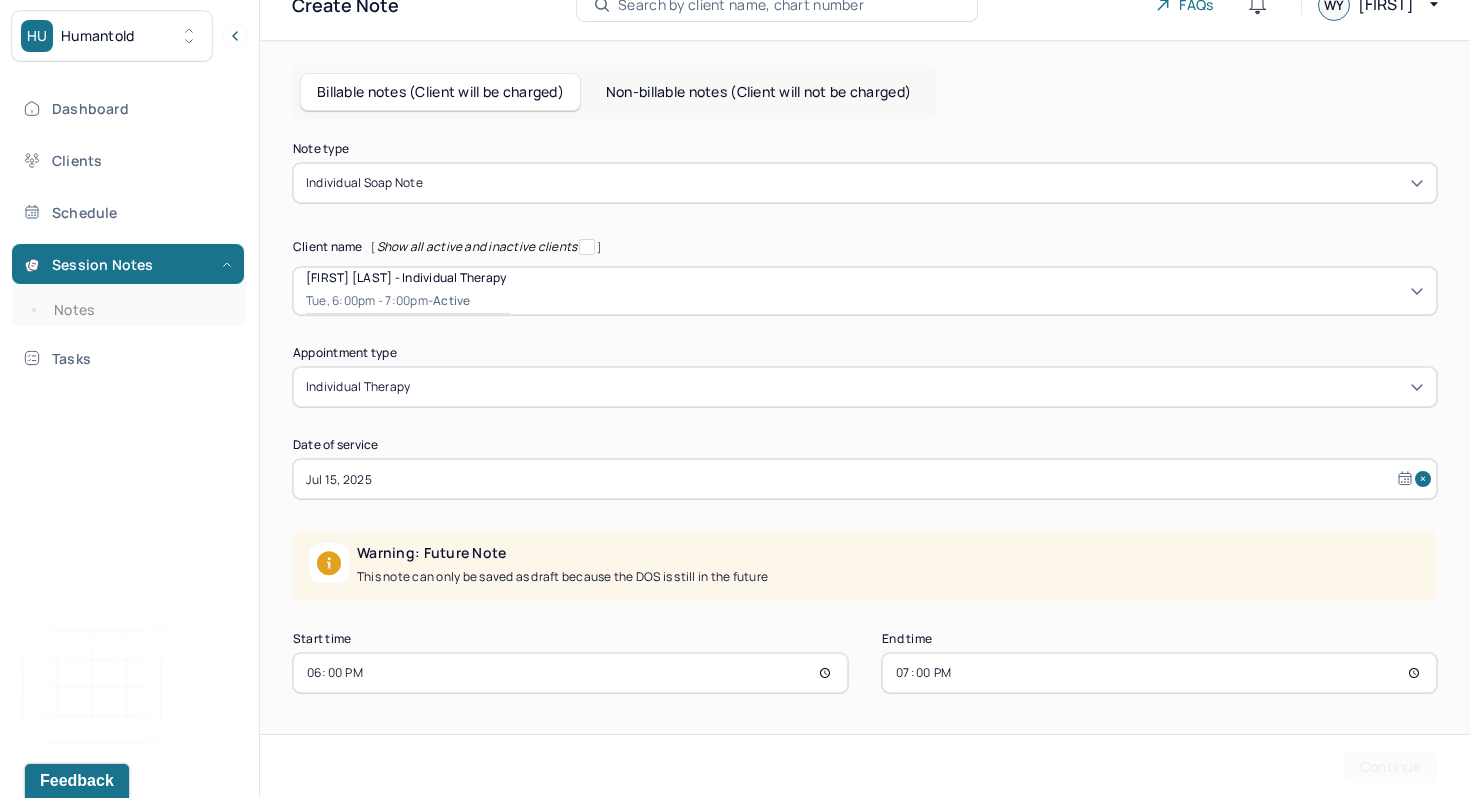 scroll, scrollTop: 0, scrollLeft: 0, axis: both 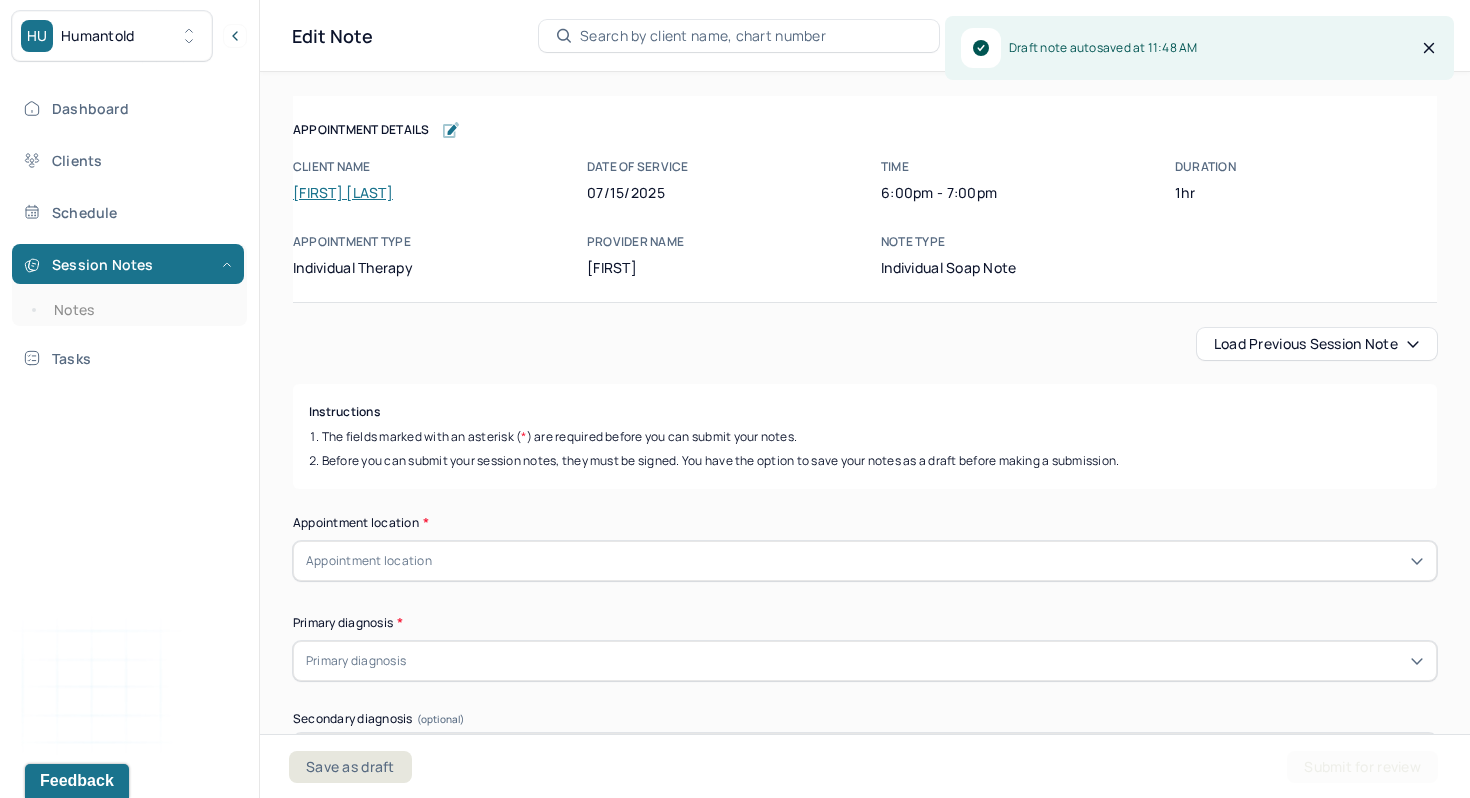 click on "Load previous session note" at bounding box center [1317, 344] 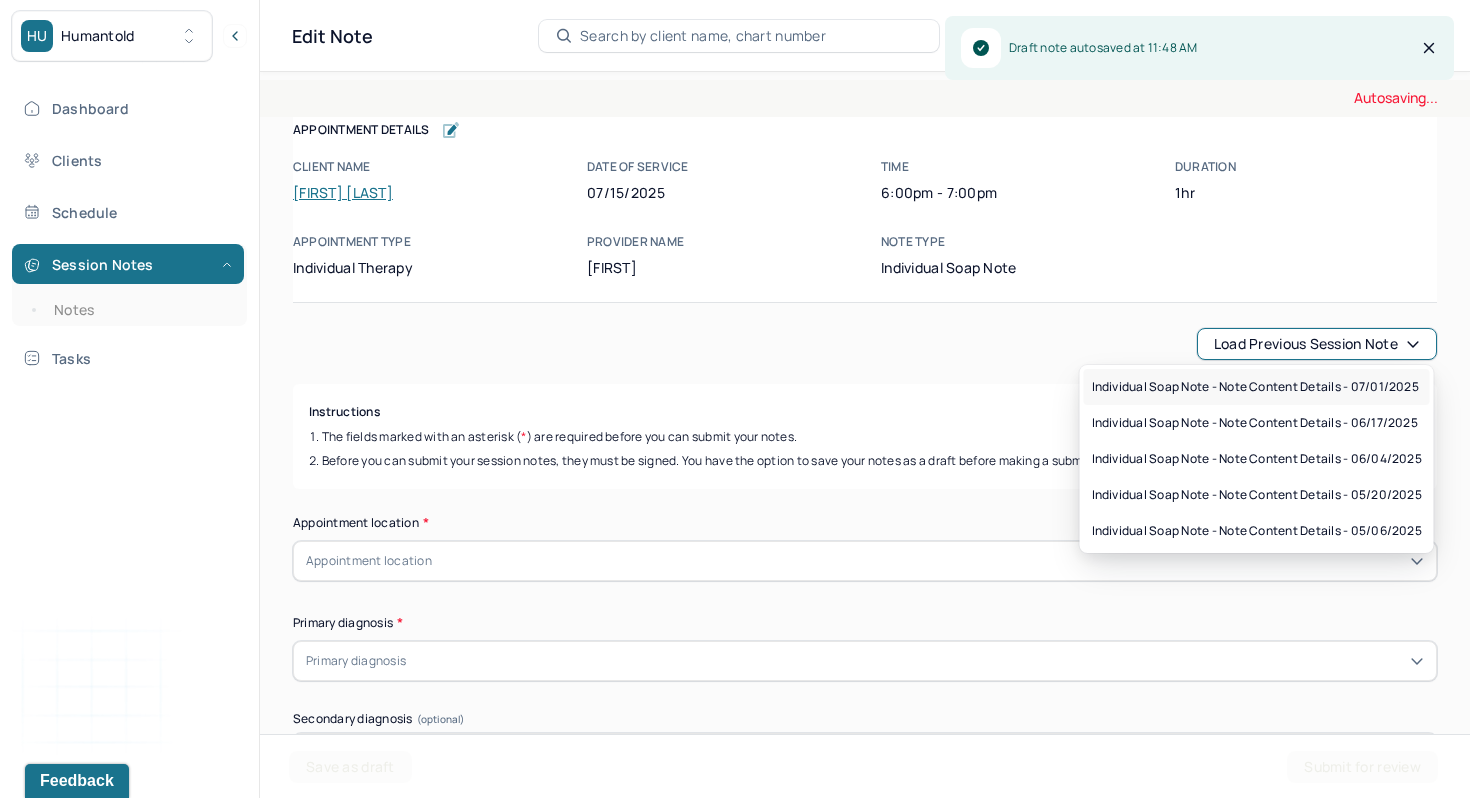 click on "Individual soap note   - Note content Details -   07/01/2025" at bounding box center (1257, 387) 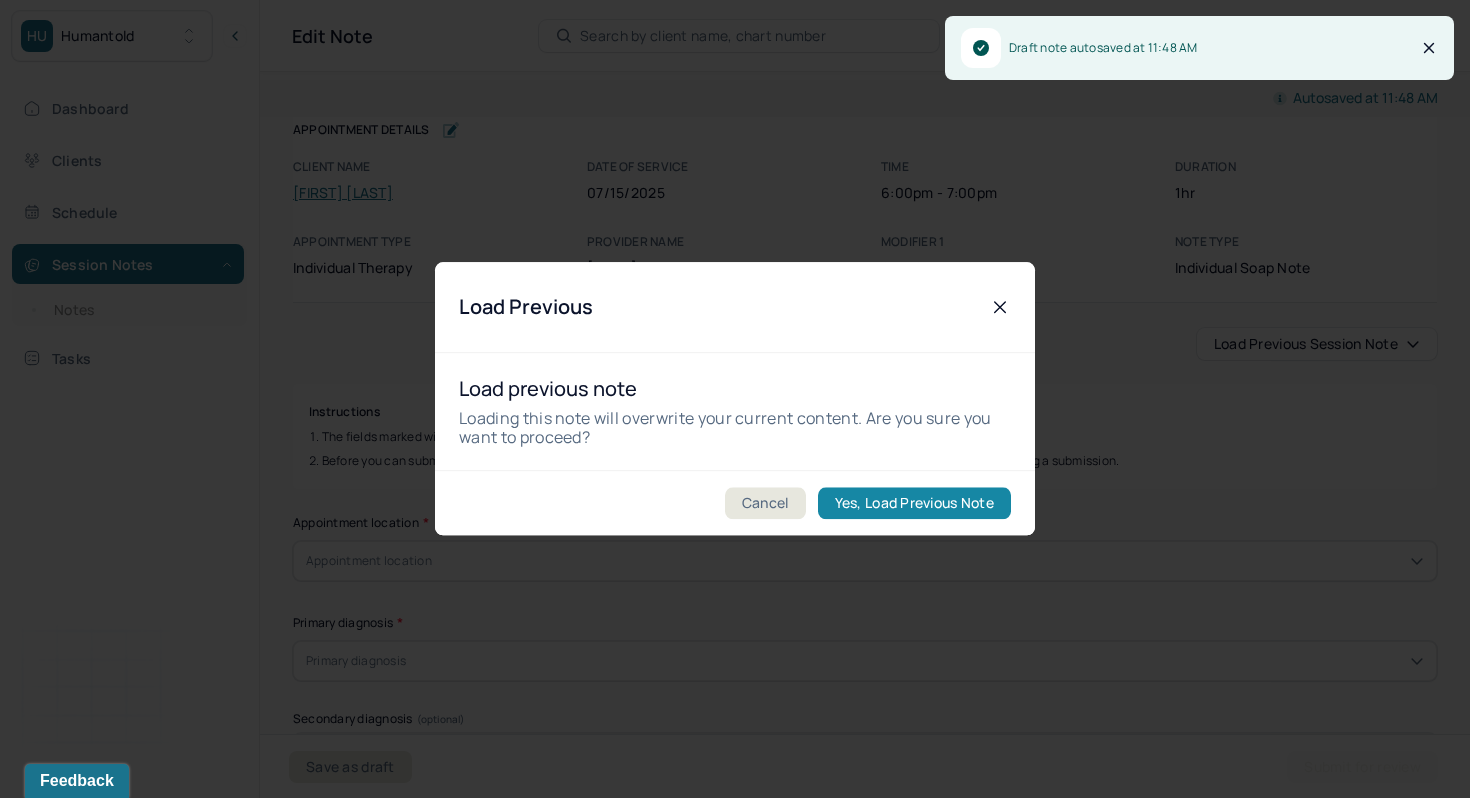 click on "Yes, Load Previous Note" at bounding box center [914, 504] 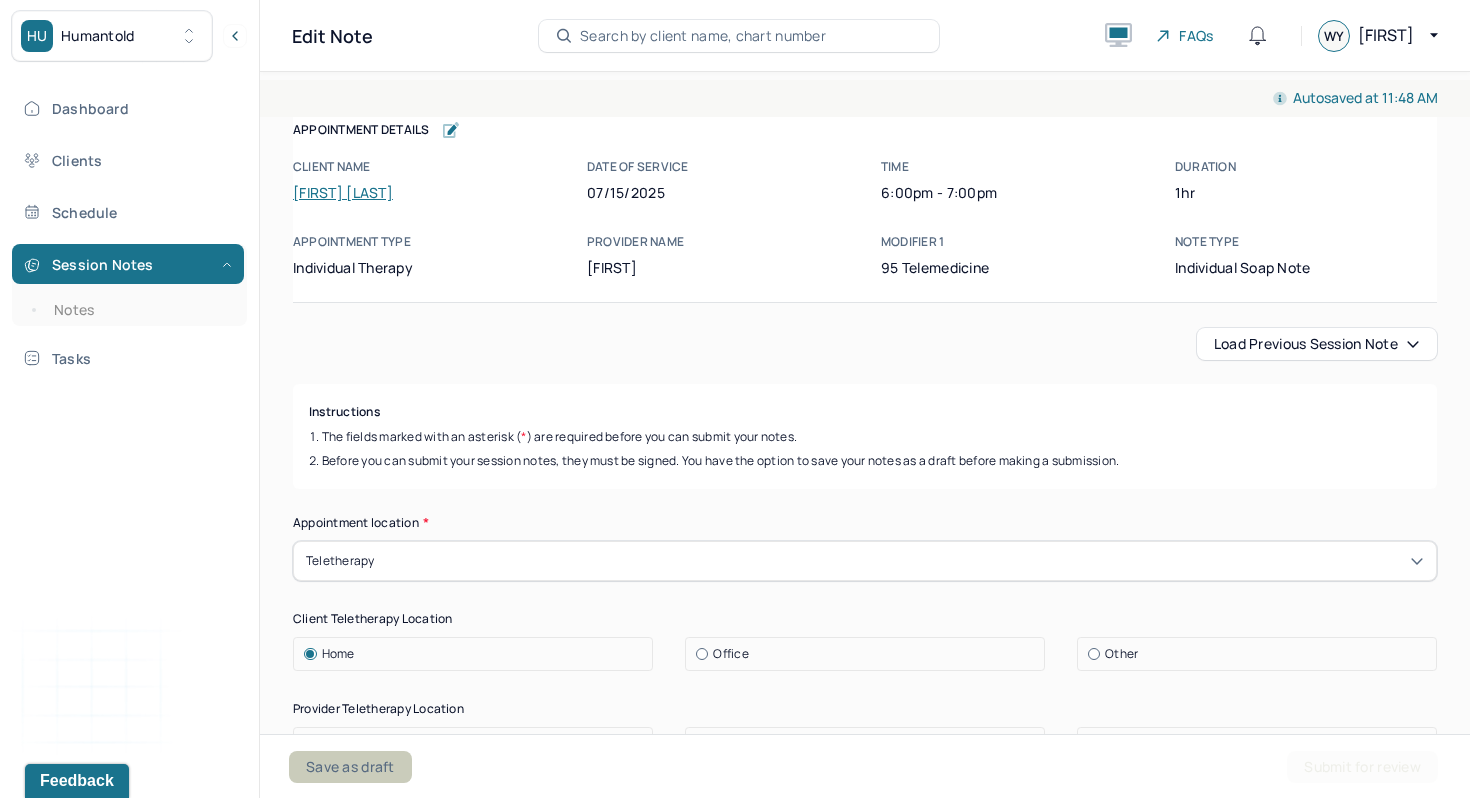 click on "Save as draft" at bounding box center [350, 767] 